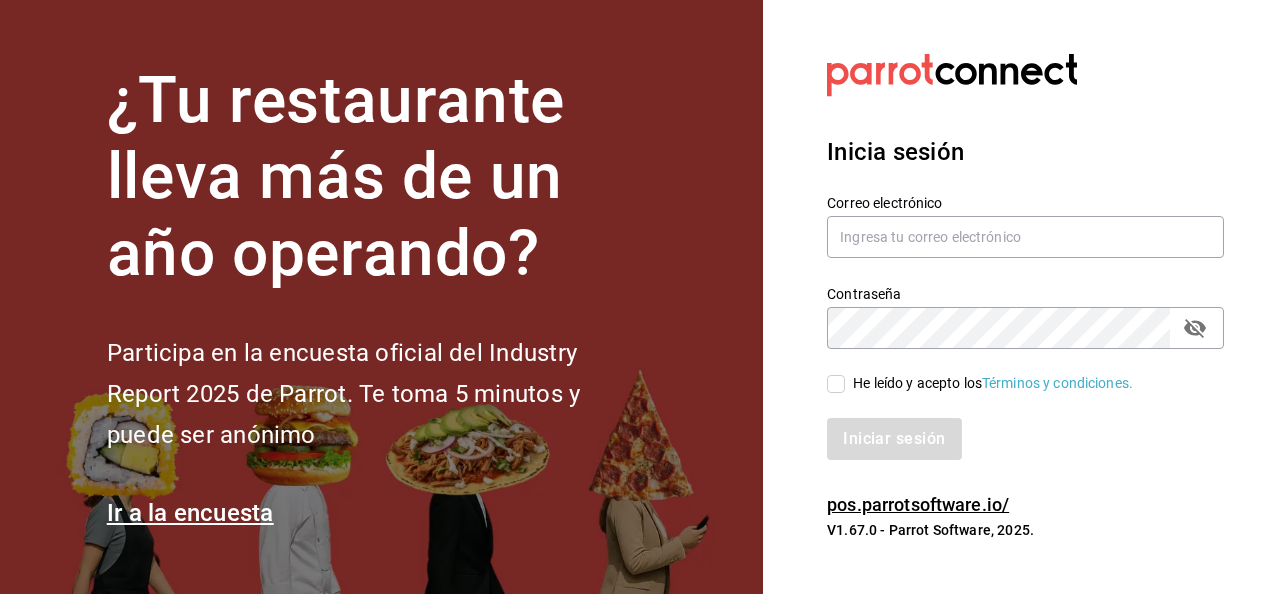 scroll, scrollTop: 0, scrollLeft: 0, axis: both 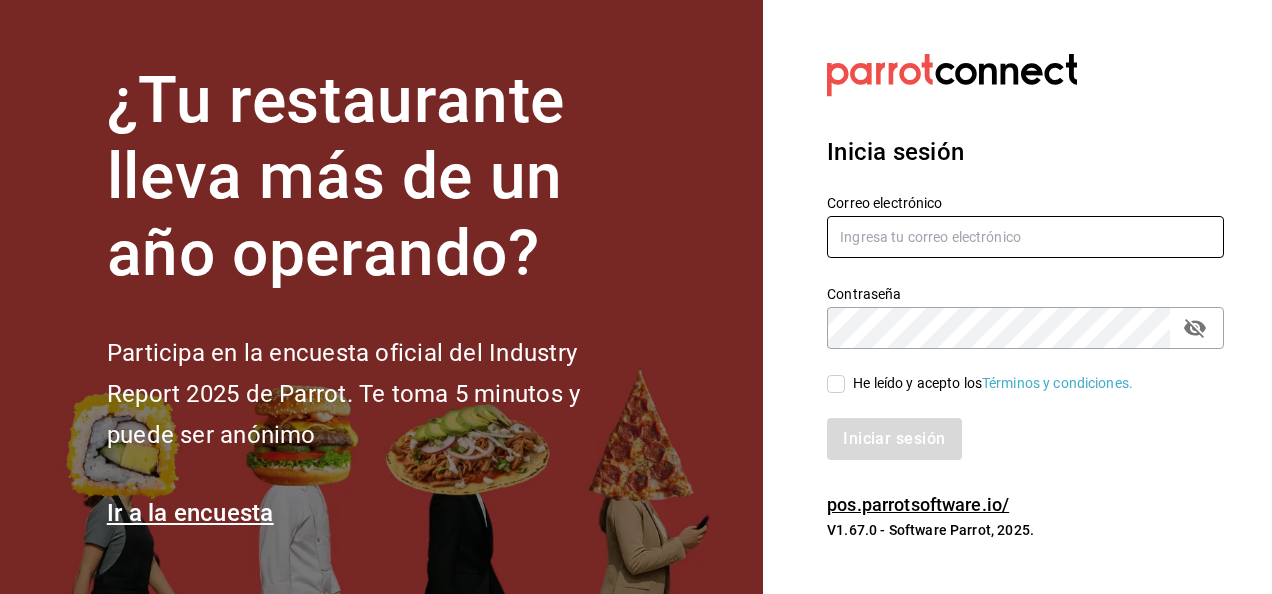 type on "[USERNAME]@example.com" 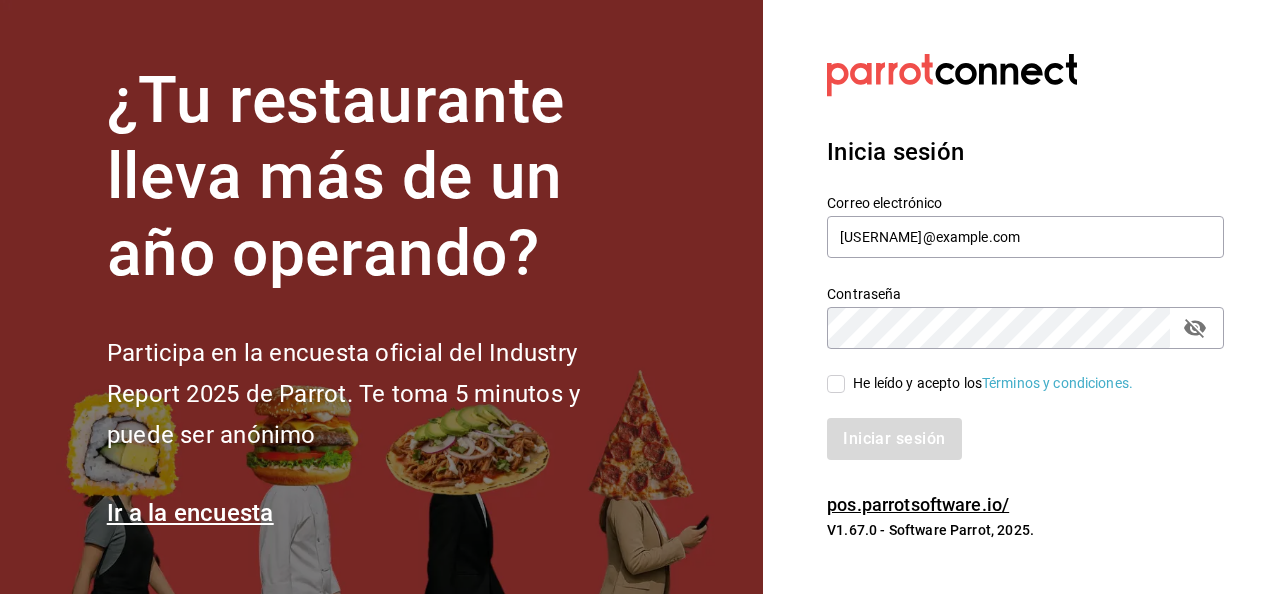 click on "He leído y acepto los  Términos y condiciones." at bounding box center [836, 384] 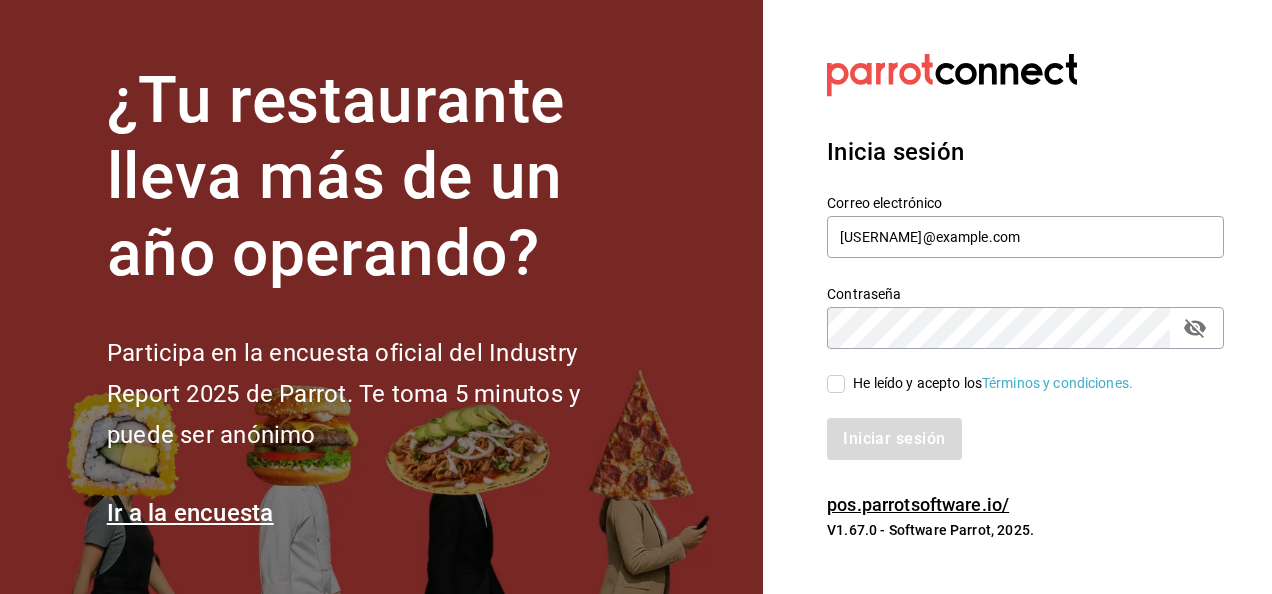 checkbox on "true" 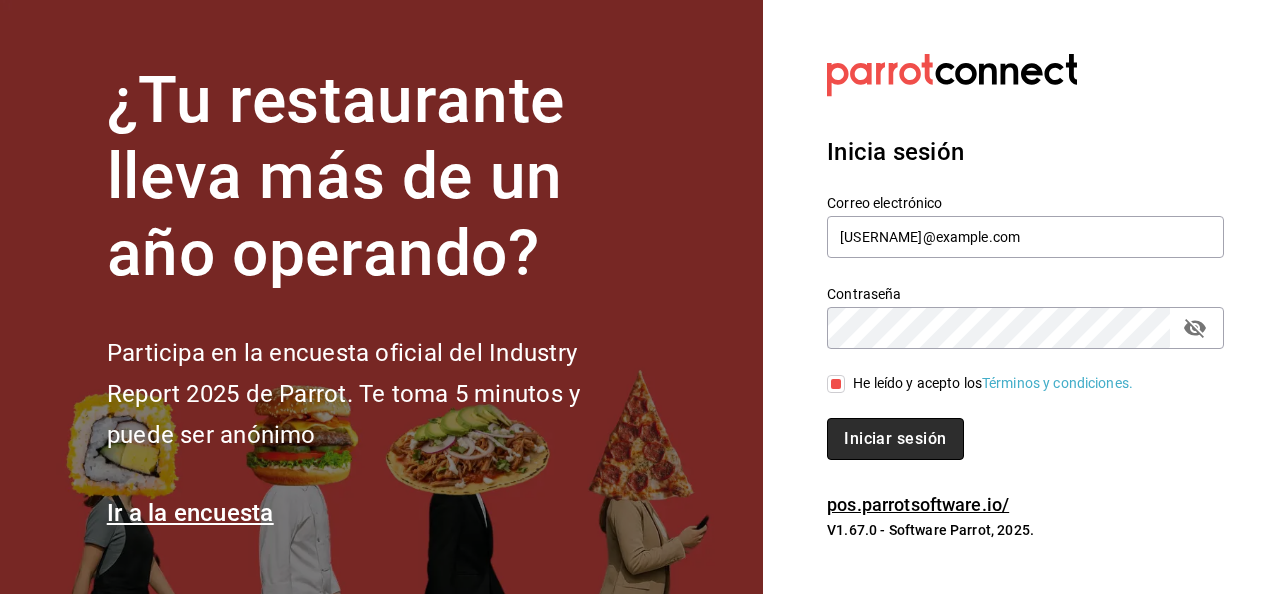 click on "Iniciar sesión" at bounding box center (895, 439) 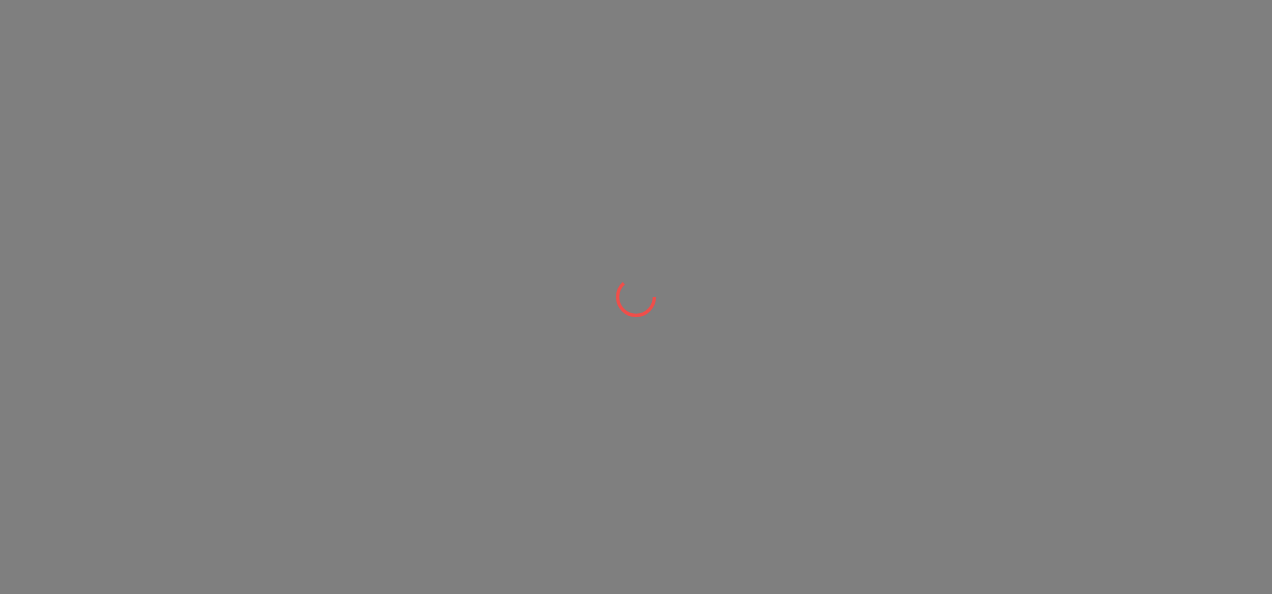 scroll, scrollTop: 0, scrollLeft: 0, axis: both 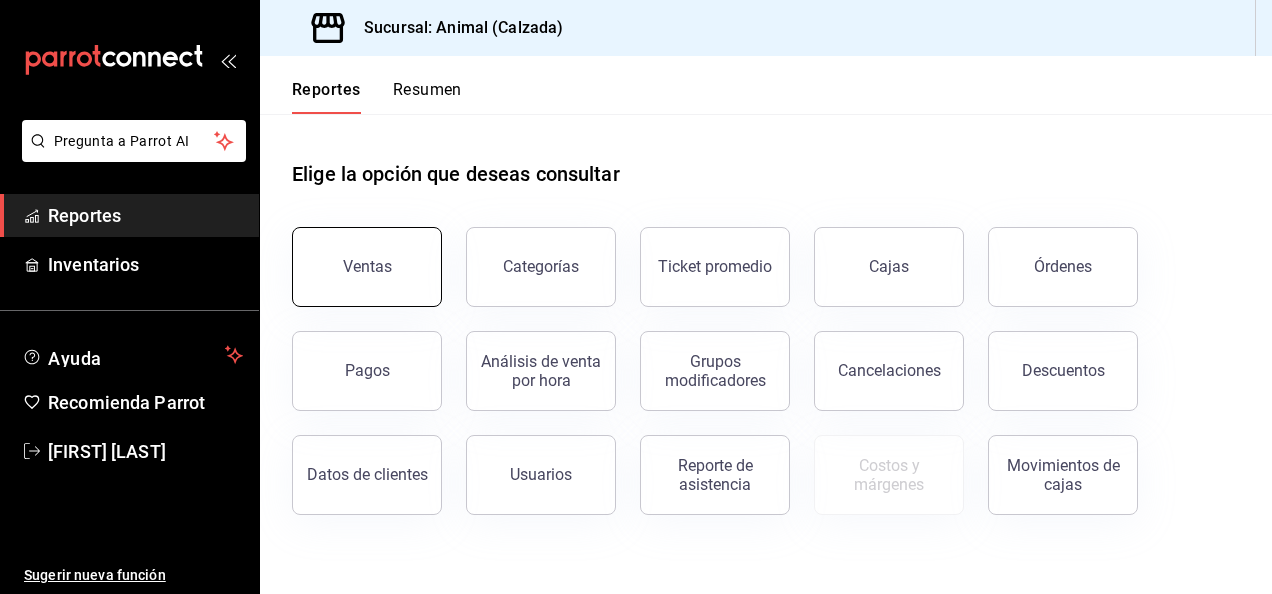 click on "Ventas" at bounding box center (367, 267) 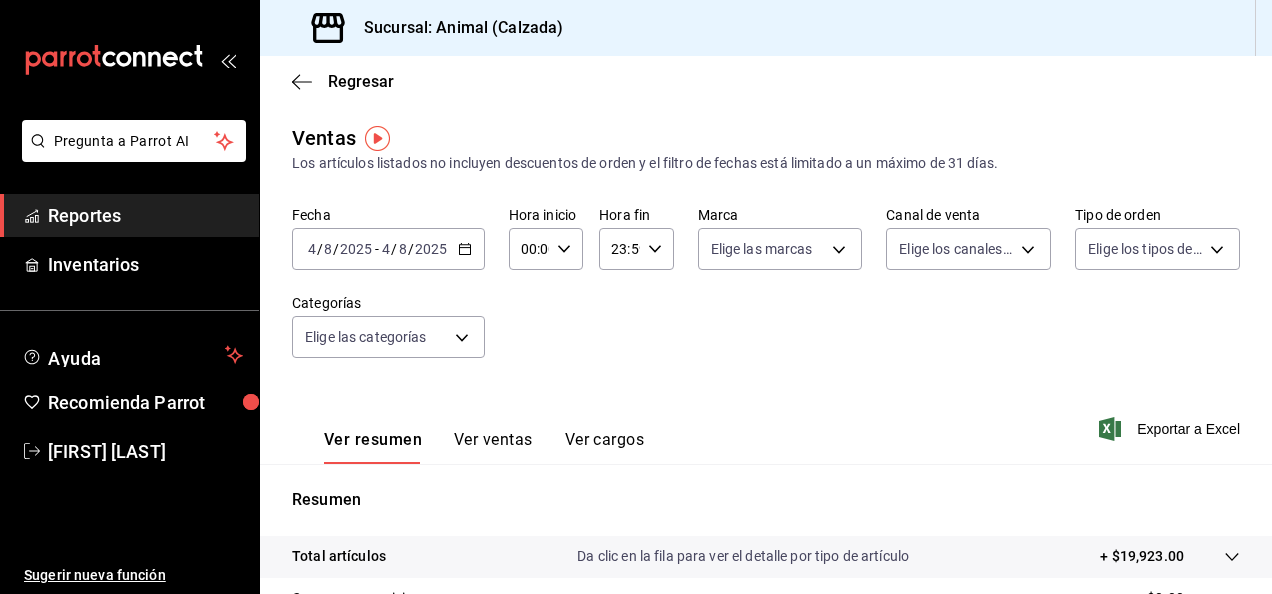click on "2025-08-04 4 / 8 / 2025 - 2025-08-04 4 / 8 / 2025" at bounding box center (388, 249) 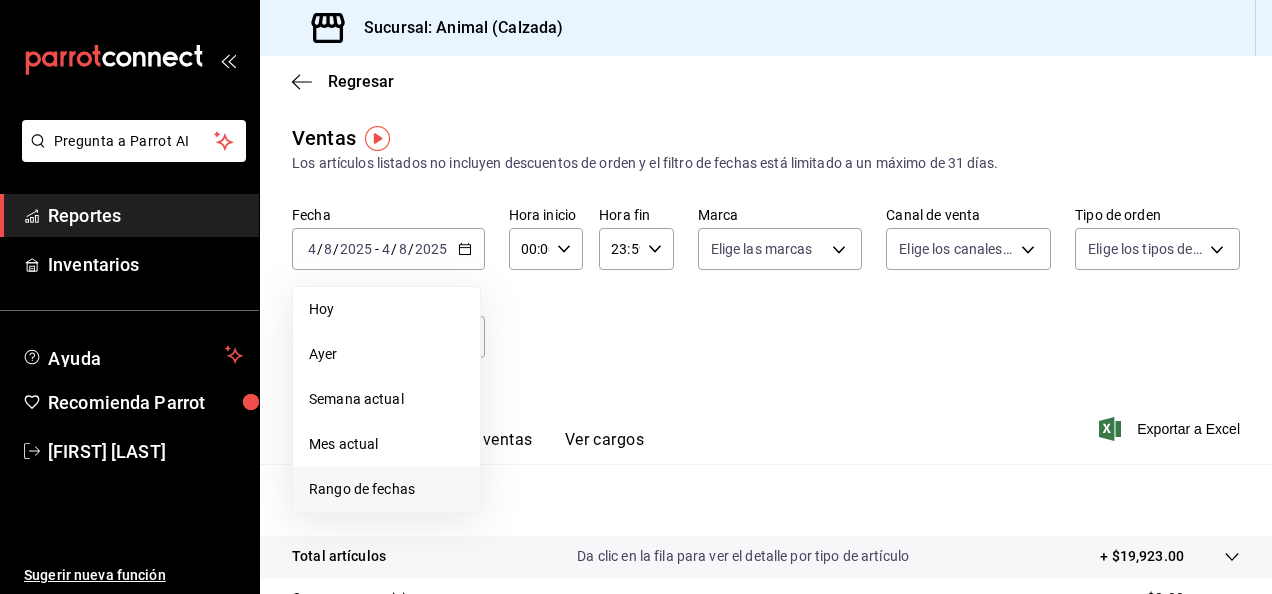 click on "Rango de fechas" at bounding box center (386, 489) 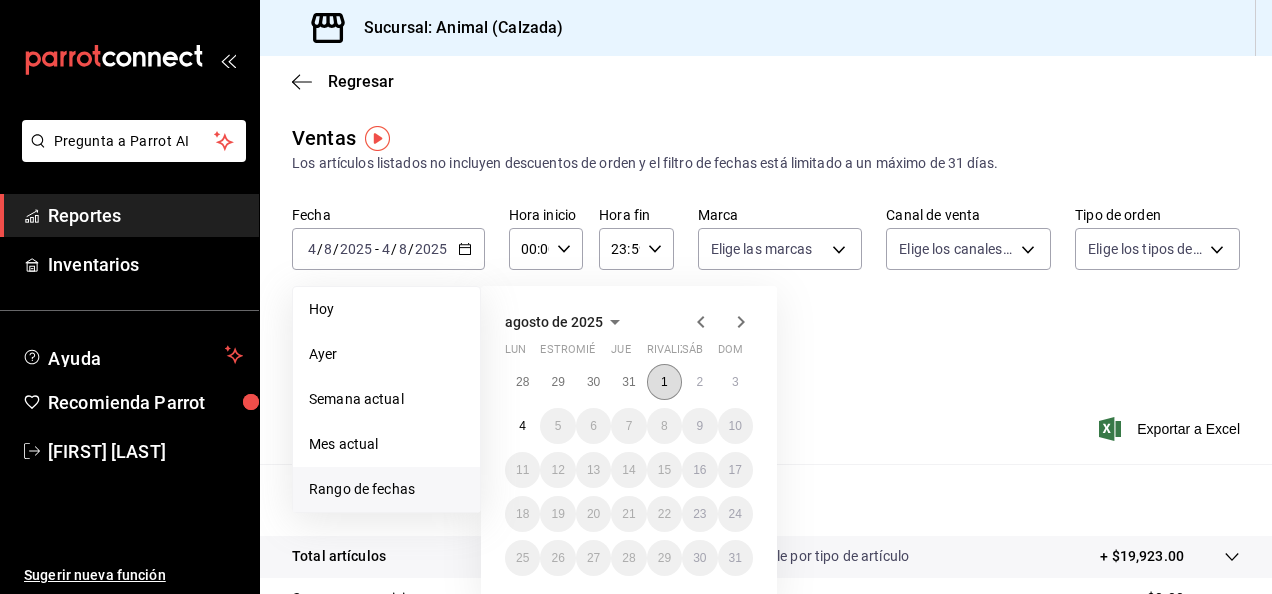 click on "1" at bounding box center [664, 382] 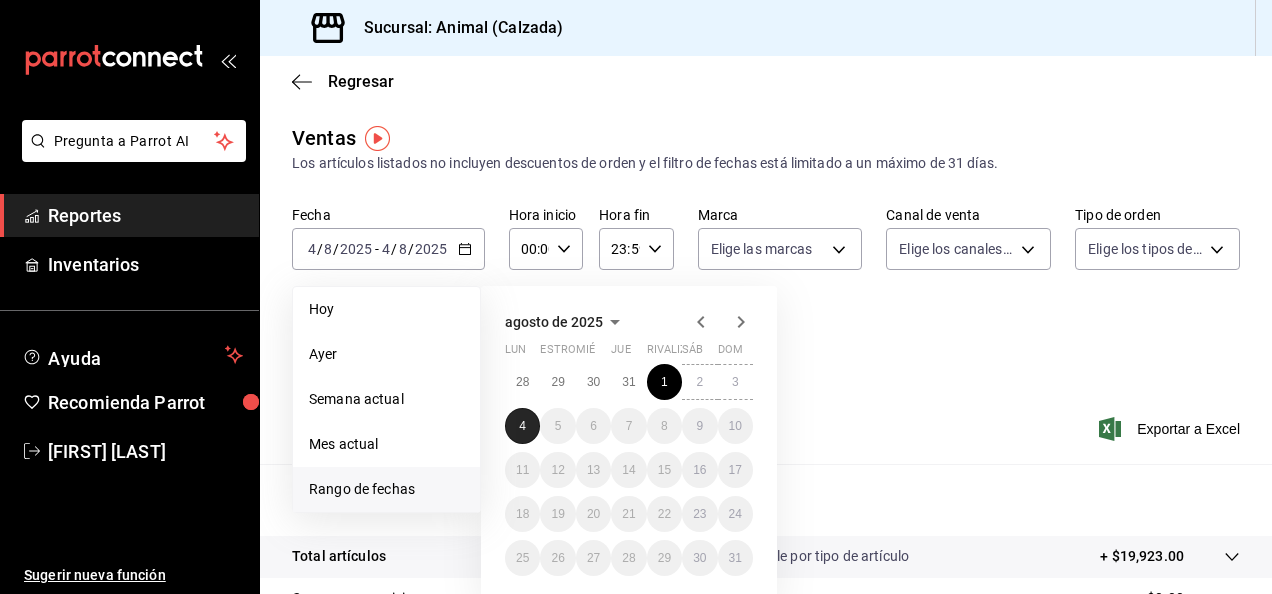 click on "4" at bounding box center [522, 426] 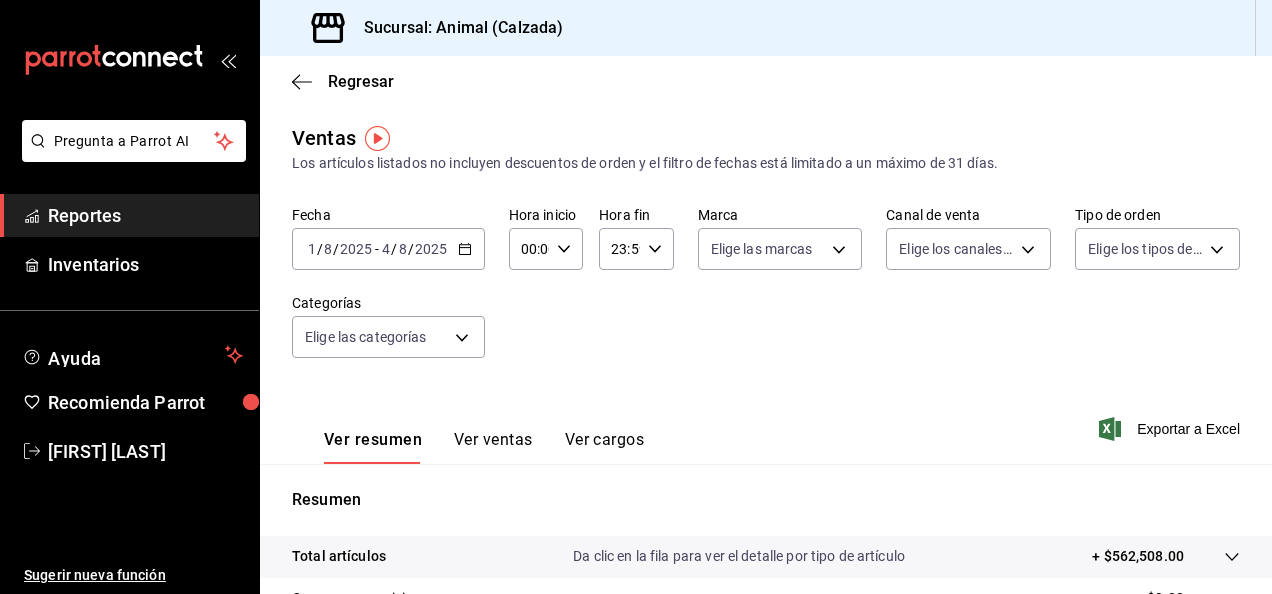click 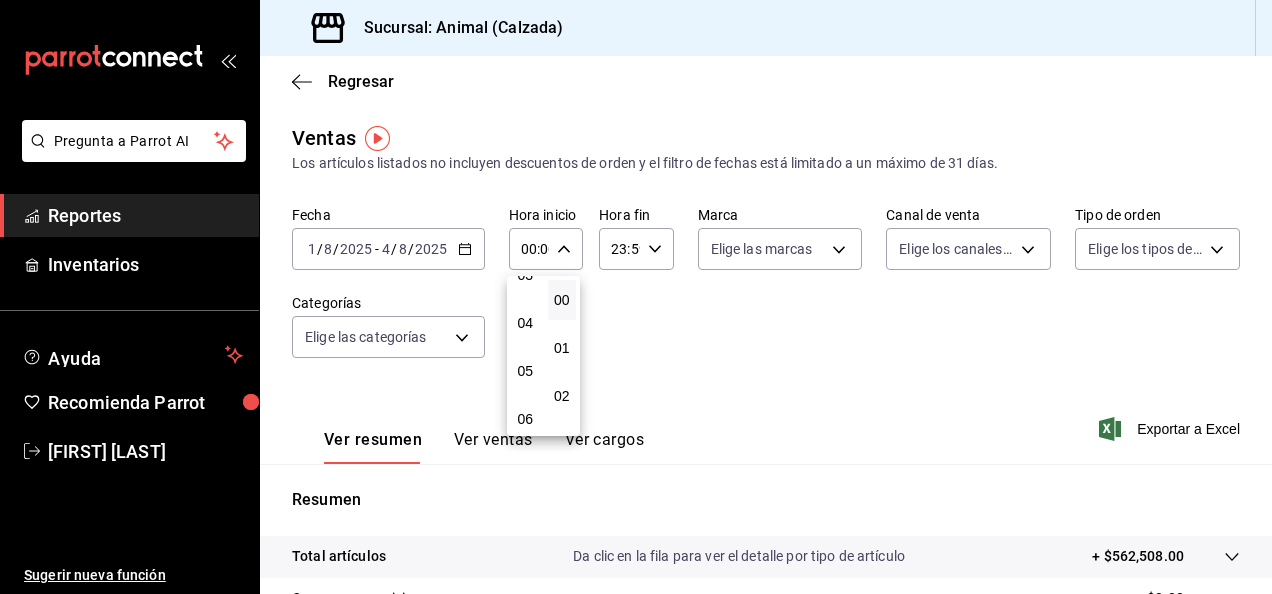 scroll, scrollTop: 172, scrollLeft: 0, axis: vertical 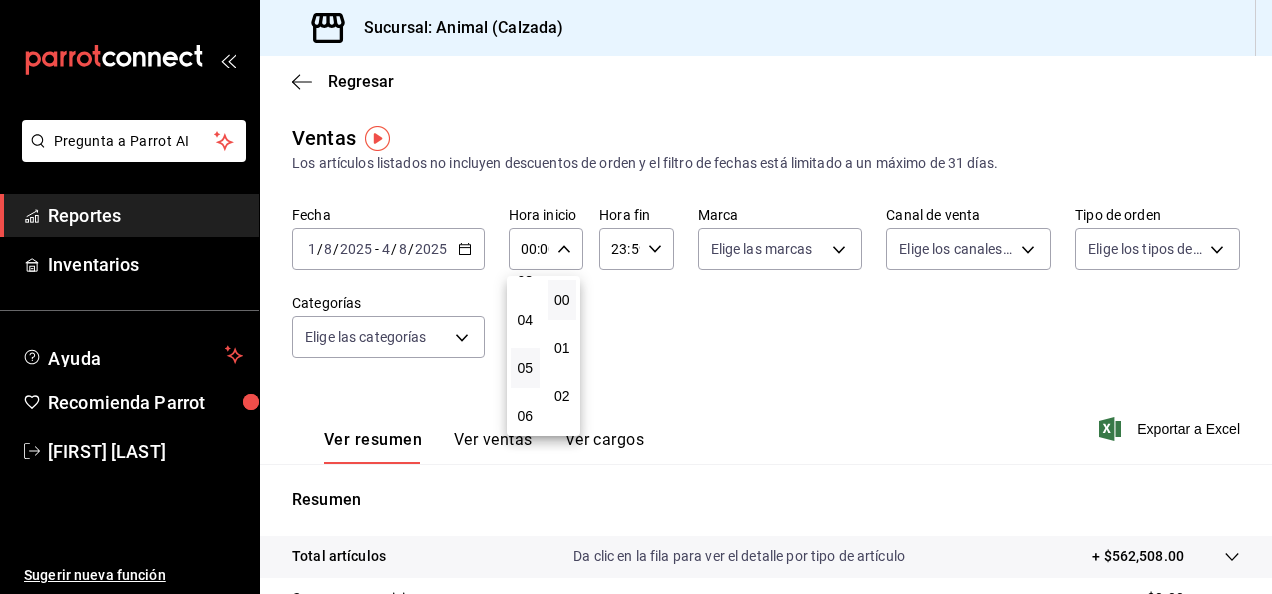 click on "05" at bounding box center [525, 368] 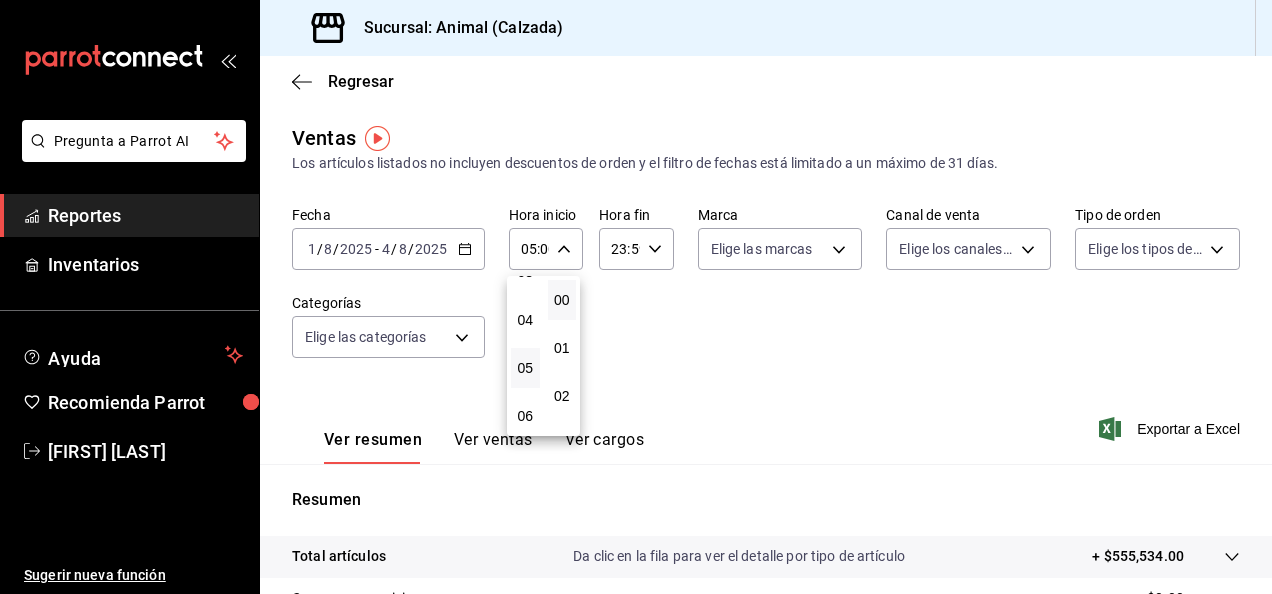 click at bounding box center [636, 297] 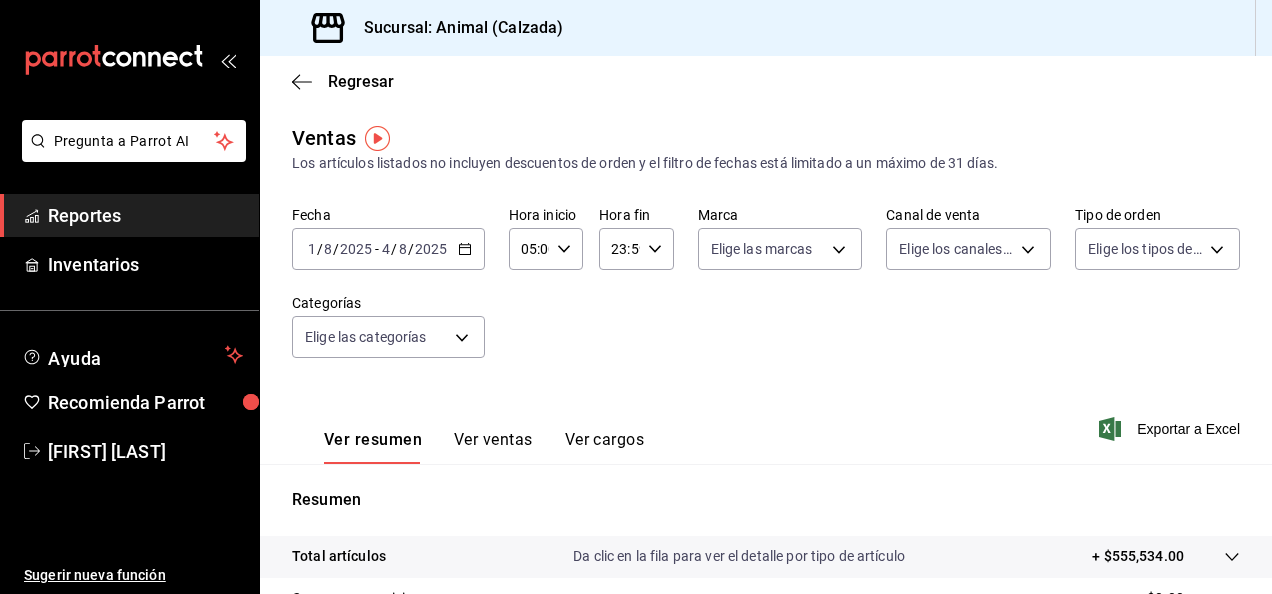 click 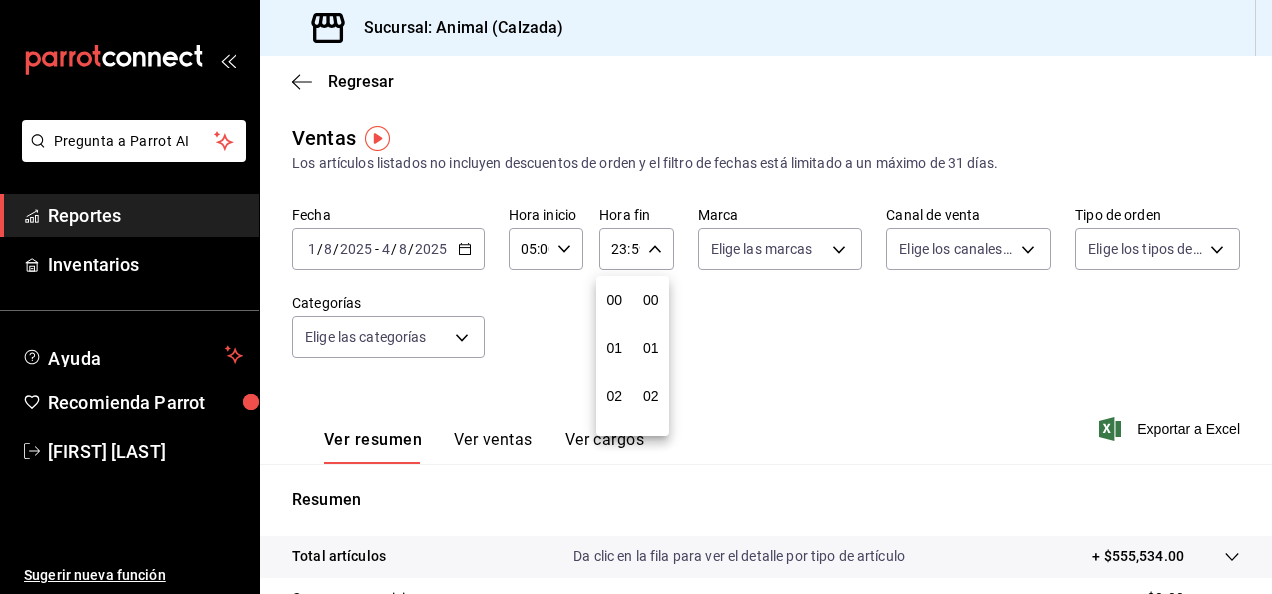 scroll, scrollTop: 992, scrollLeft: 0, axis: vertical 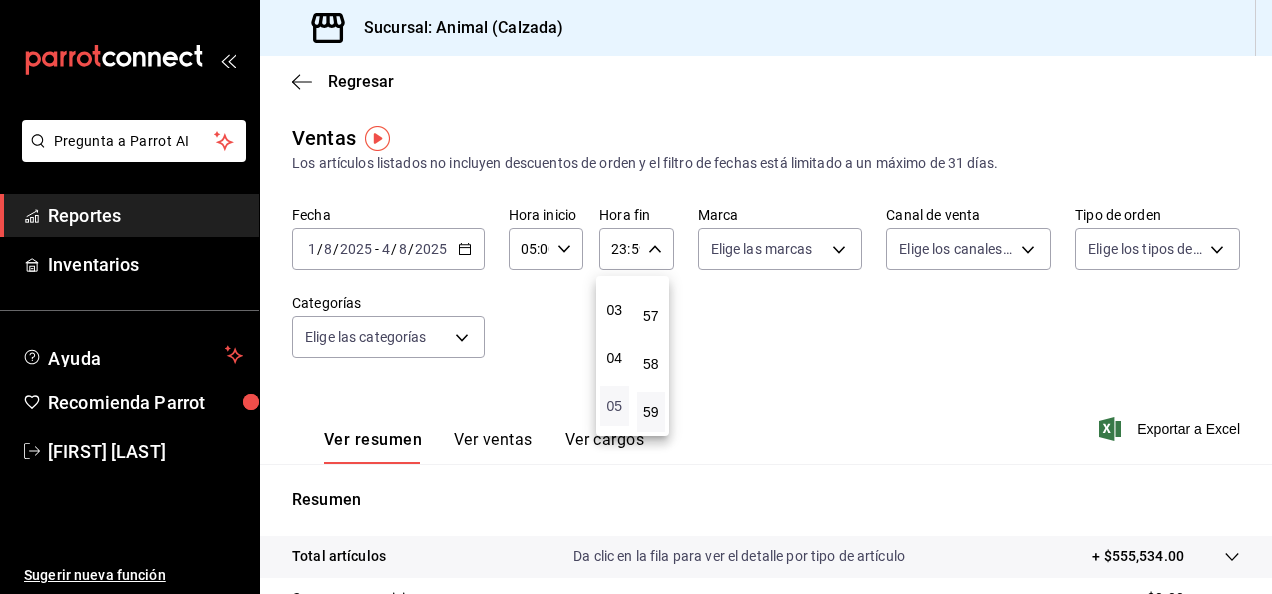 click on "05" at bounding box center [614, 406] 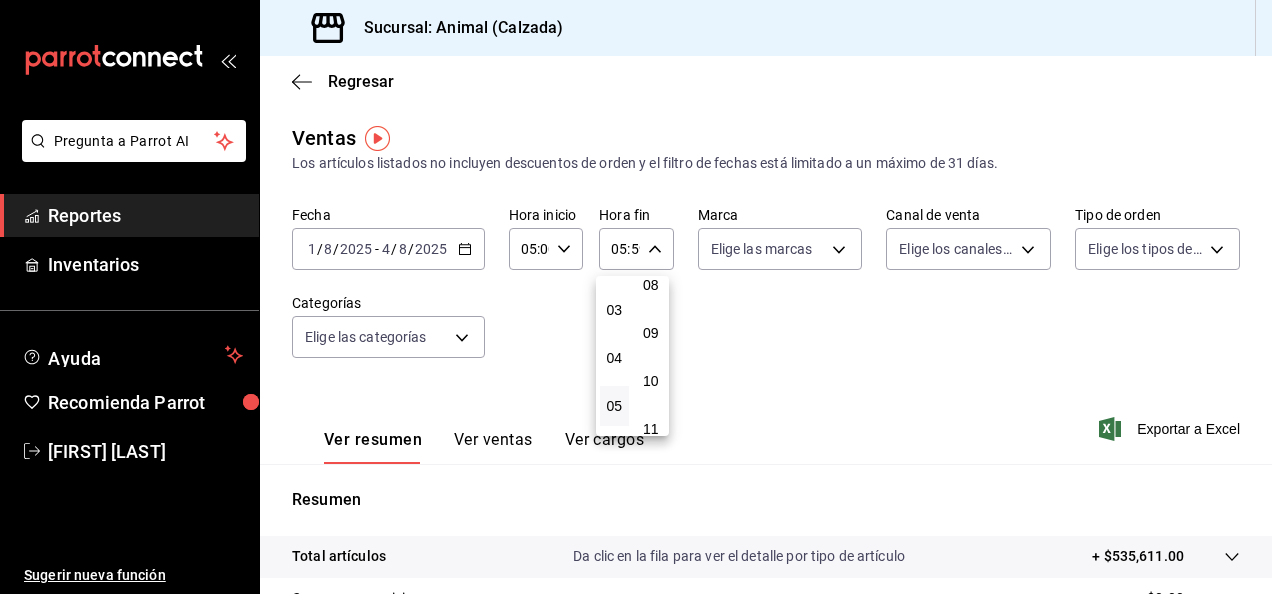 scroll, scrollTop: 0, scrollLeft: 0, axis: both 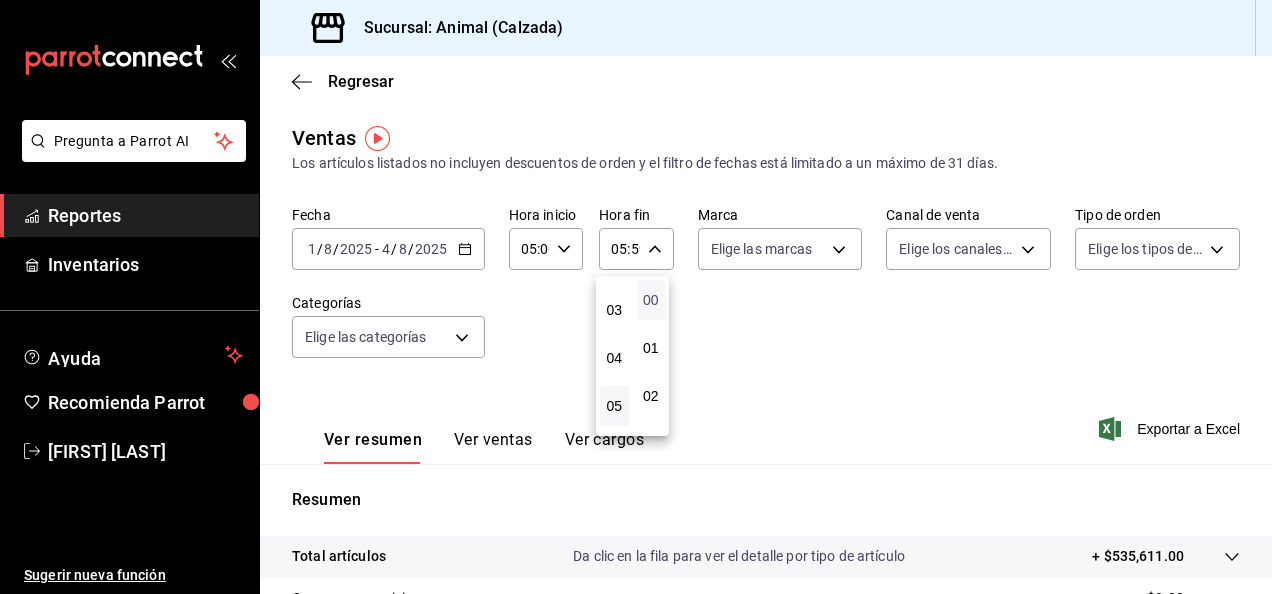 click on "00" at bounding box center [651, 300] 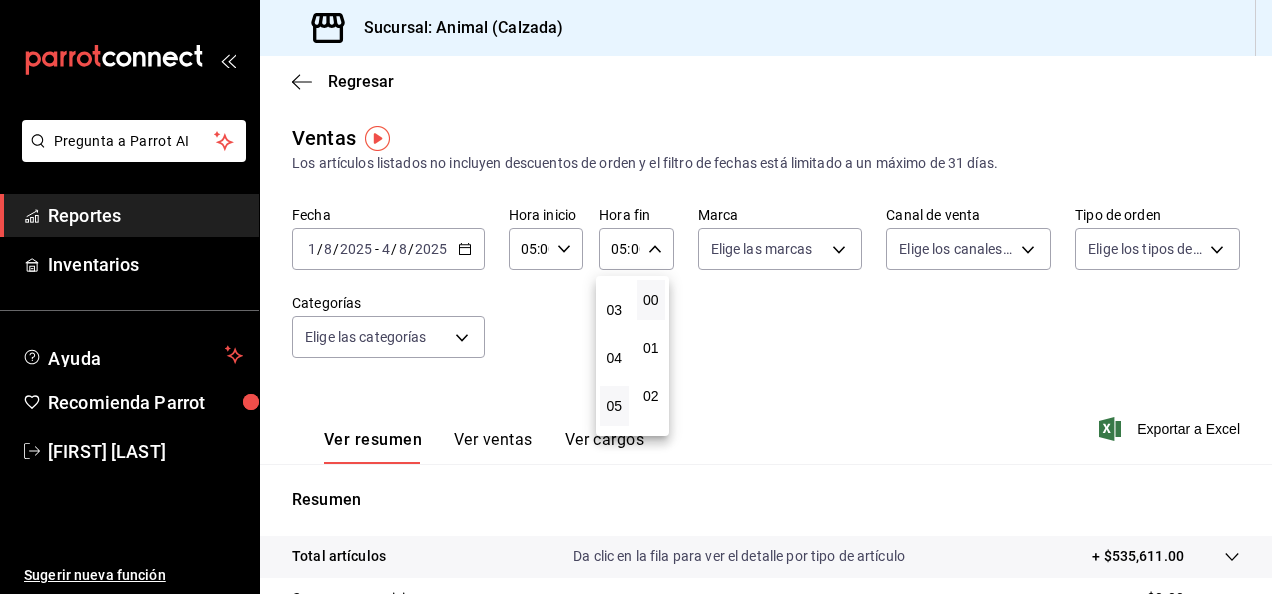 click at bounding box center (636, 297) 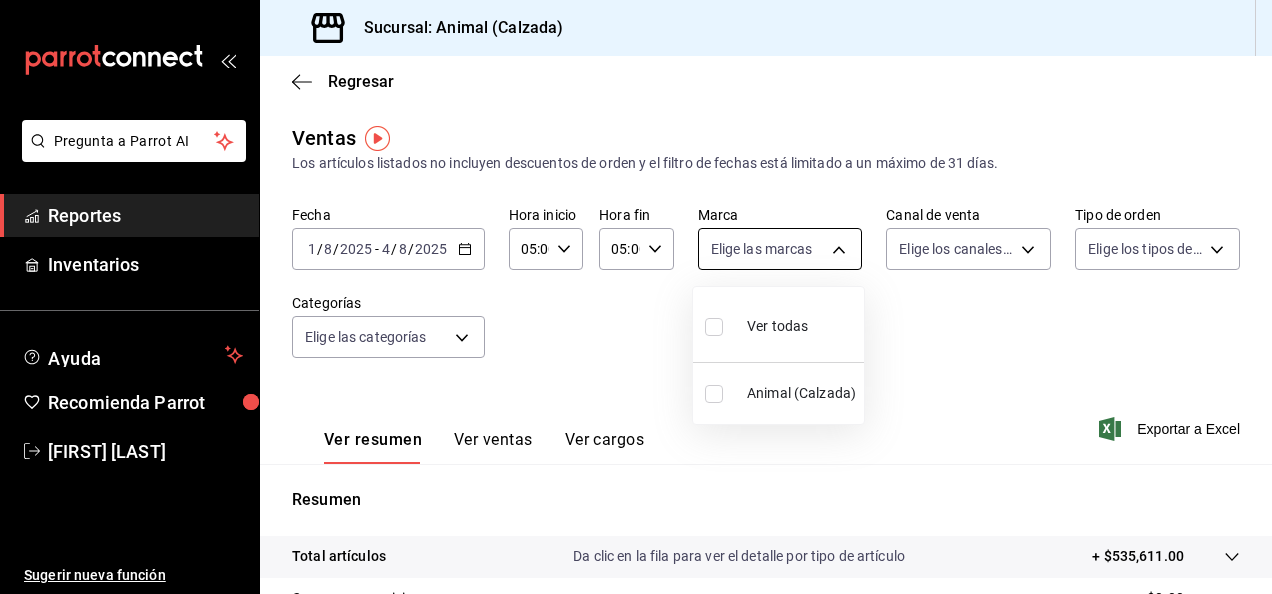 click on "Pregunta a Parrot AI Reportes   Inventarios   Ayuda Recomienda Parrot   [FIRST] [LAST]   Sugerir nueva función   Sucursal: Animal (Calzada) Regresar Ventas Los artículos listados no incluyen descuentos de orden y el filtro de fechas está limitado a un máximo de 31 días. Fecha 2025-08-01 1 / 8 / 2025 - 2025-08-04 4 / 8 / 2025 Hora inicio 05:00 Hora inicio Hora fin 05:00 Hora fin Marca Elige las marcas Canal de venta Elige los canales de venta Tipo de orden Elige los tipos de orden Categorías Elige las categorías Ver resumen Ver ventas Ver cargos Exportar a Excel Resumen Total artículos Da clic en la fila para ver el detalle por tipo de artículo + $535,611.00 Cargos por servicio + $0.00 Venta bruta = $535,611.00 Descuentos totales - $4,559.90 Certificados de regalo - $15,217.00 Venta total = $515,834.10 Impuestos - $71,149.53 Venta neta = $444,684.57 Pregunta a Parrot AI Reportes   Inventarios   Ayuda Recomienda Parrot   [FIRST] [LAST]   Sugerir nueva función   GANA 1 MES GRATIS EN TU SUSCRIPCIÓN AQUÍ" at bounding box center [636, 297] 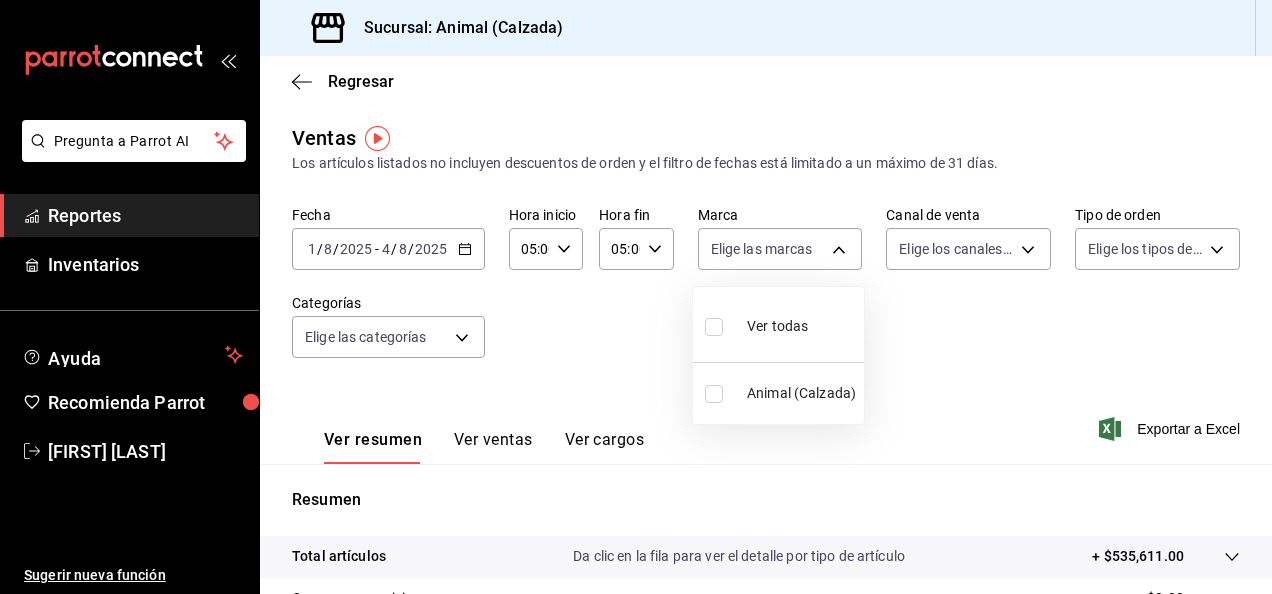 click on "Ver todas" at bounding box center [778, 324] 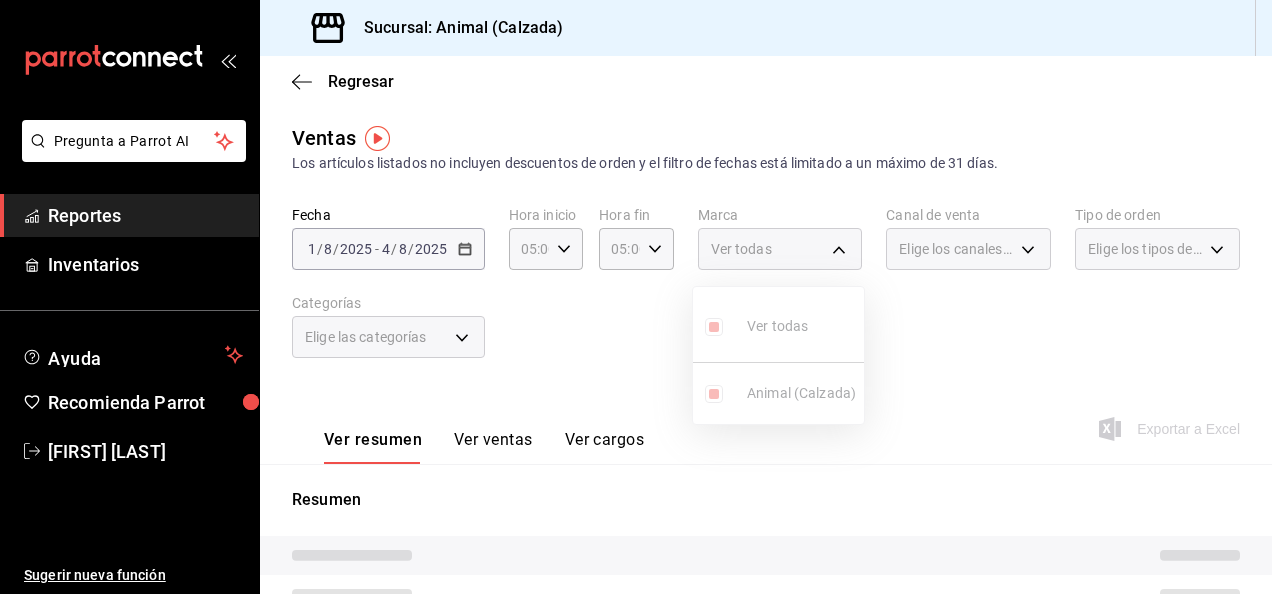 click at bounding box center (636, 297) 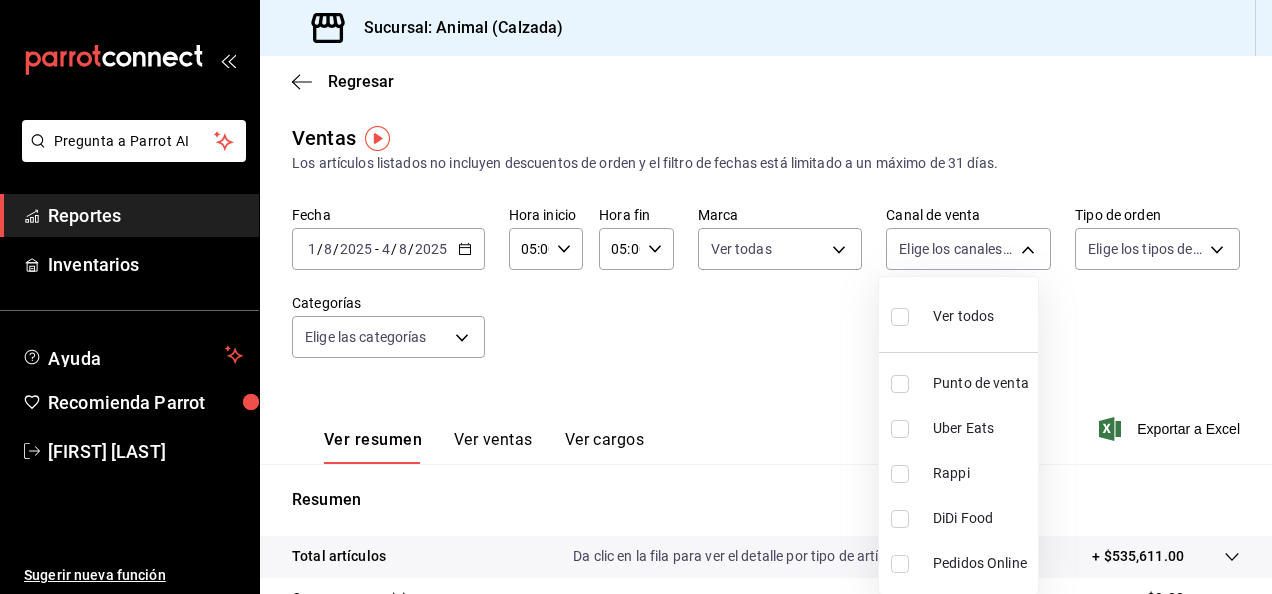 click on "Pregunta a Parrot AI Reportes   Inventarios   Ayuda Recomienda Parrot   [FIRST] [LAST]   Sugerir nueva función   Sucursal: Animal (Calzada) Regresar Ventas Los artículos listados no incluyen descuentos de orden y el filtro de fechas está limitado a un máximo de 31 días. Fecha 2025-08-01 1 / 8 / 2025 - 2025-08-04 4 / 8 / 2025 Hora inicio 05:00 Hora inicio Hora fin 05:00 Hora fin Marca Ver todas e26472f3-9262-489d-bcba-4c6b034529c7 Canal de venta Elige los canales de venta Tipo de orden Elige los tipos de orden Categorías Elige las categorías Ver resumen Ver ventas Ver cargos Exportar a Excel Resumen Total artículos Da clic en la fila para ver el detalle por tipo de artículo + $535,611.00 Cargos por servicio + $0.00 Venta bruta = $535,611.00 Descuentos totales - $4,559.90 Certificados de regalo - $15,217.00 Venta total = $515,834.10 Impuestos - $71,149.53 Venta neta = $444,684.57 Pregunta a Parrot AI Reportes   Inventarios   Ayuda Recomienda Parrot   [FIRST] [LAST]     Ir a video" at bounding box center [636, 297] 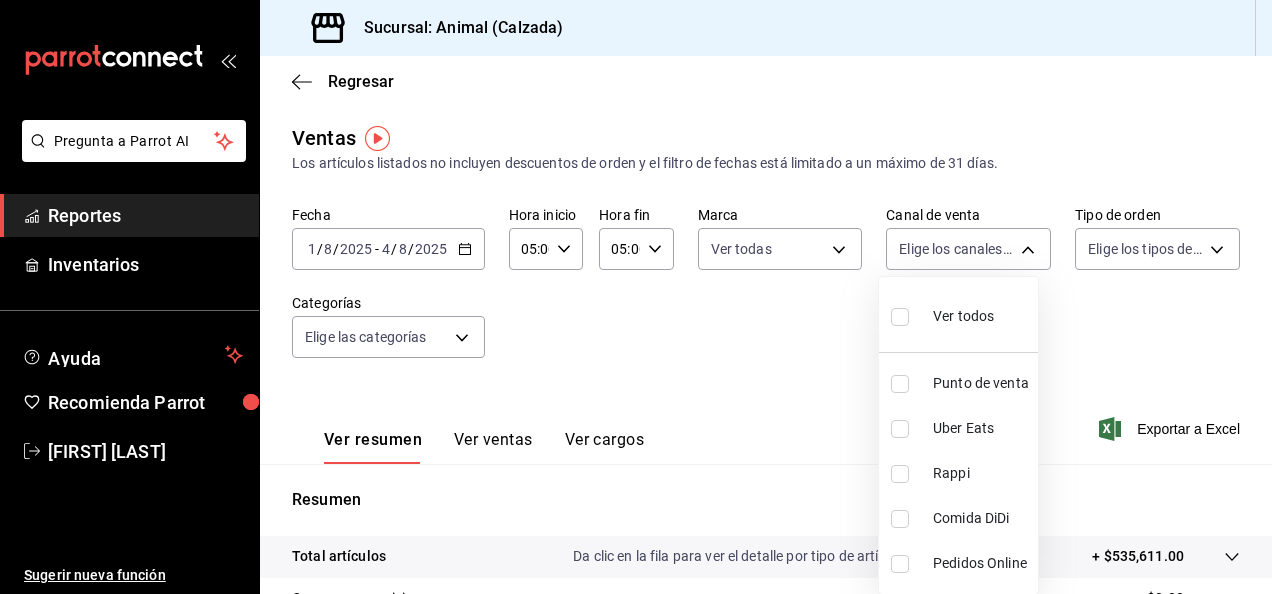 click at bounding box center [900, 317] 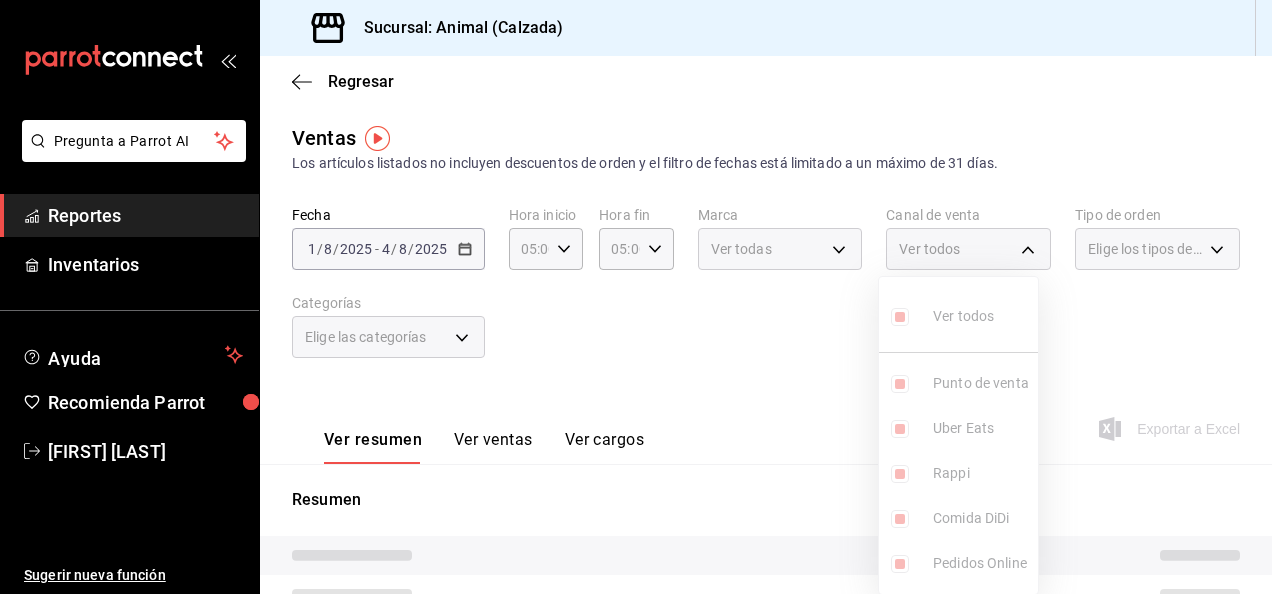 click at bounding box center (636, 297) 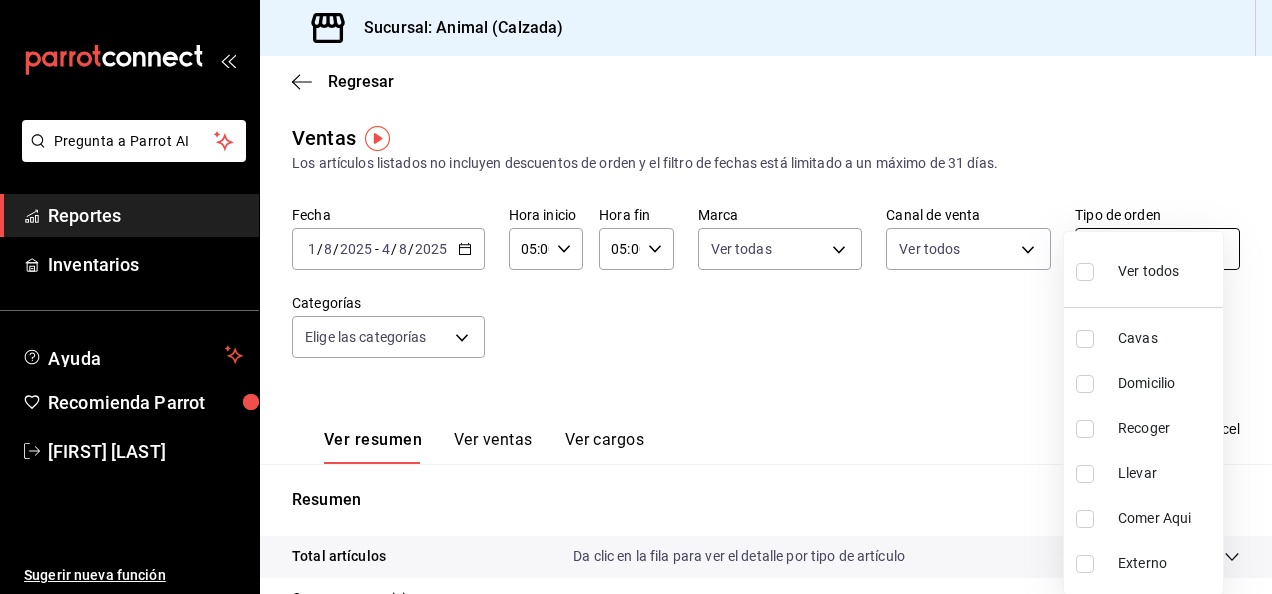 click on "Pregunta a Parrot AI Reportes   Inventarios   Ayuda Recomienda Parrot   [FIRST] [LAST]   Sugerir nueva función   Sucursal: Animal (Calzada) Regresar Ventas Los artículos listados no incluyen descuentos de orden y el filtro de fechas está limitado a un máximo de 31 días. Fecha 2025-08-01 1 / 8 / 2025 - 2025-08-04 4 / 8 / 2025 Hora inicio 05:00 Hora inicio Hora fin 05:00 Hora fin Marca Ver todas e26472f3-9262-489d-bcba-4c6b034529c7 Canal de venta Ver todos PARROT,UBER_EATS,RAPPI,DIDI_FOOD,ONLINE Tipo de orden Elige los tipos de orden Categorías Elige las categorías Ver resumen Ver ventas Ver cargos Exportar a Excel Resumen Total artículos Da clic en la fila para ver el detalle por tipo de artículo + $535,611.00 Cargos por servicio + $0.00 Venta bruta = $535,611.00 Descuentos totales - $4,559.90 Certificados de regalo - $15,217.00 Venta total = $515,834.10 Impuestos - $71,149.53 Venta neta = $444,684.57 Pregunta a Parrot AI Reportes   Inventarios   Ayuda Recomienda Parrot   [FIRST] [LAST]     Ir a video" at bounding box center (636, 297) 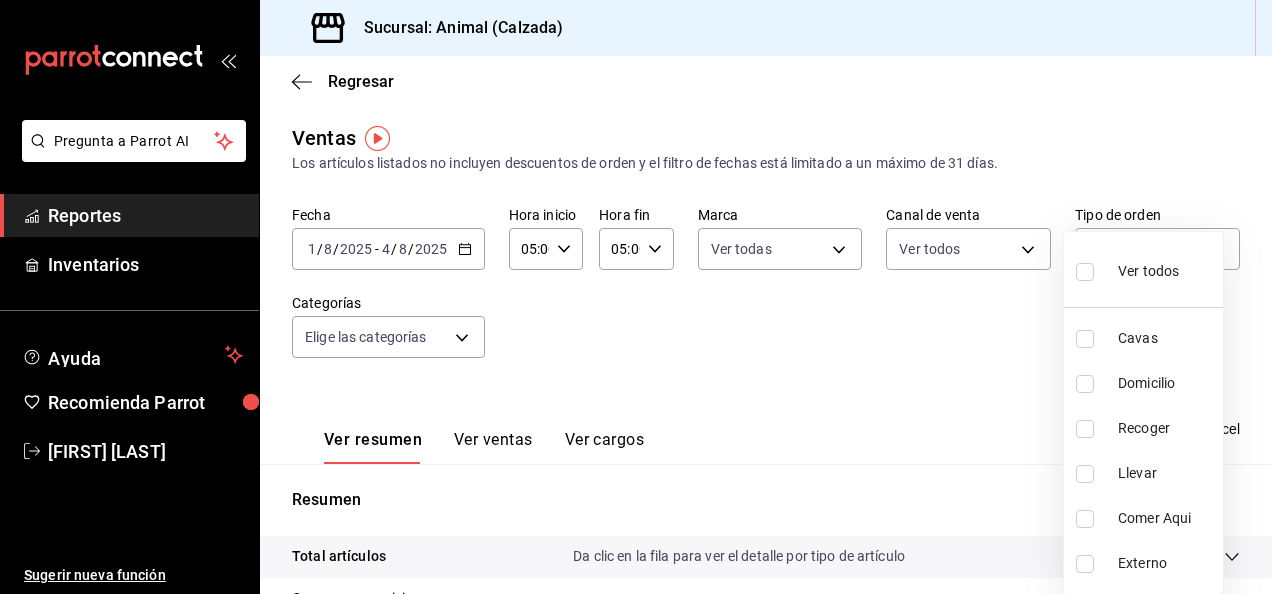 click at bounding box center [1085, 272] 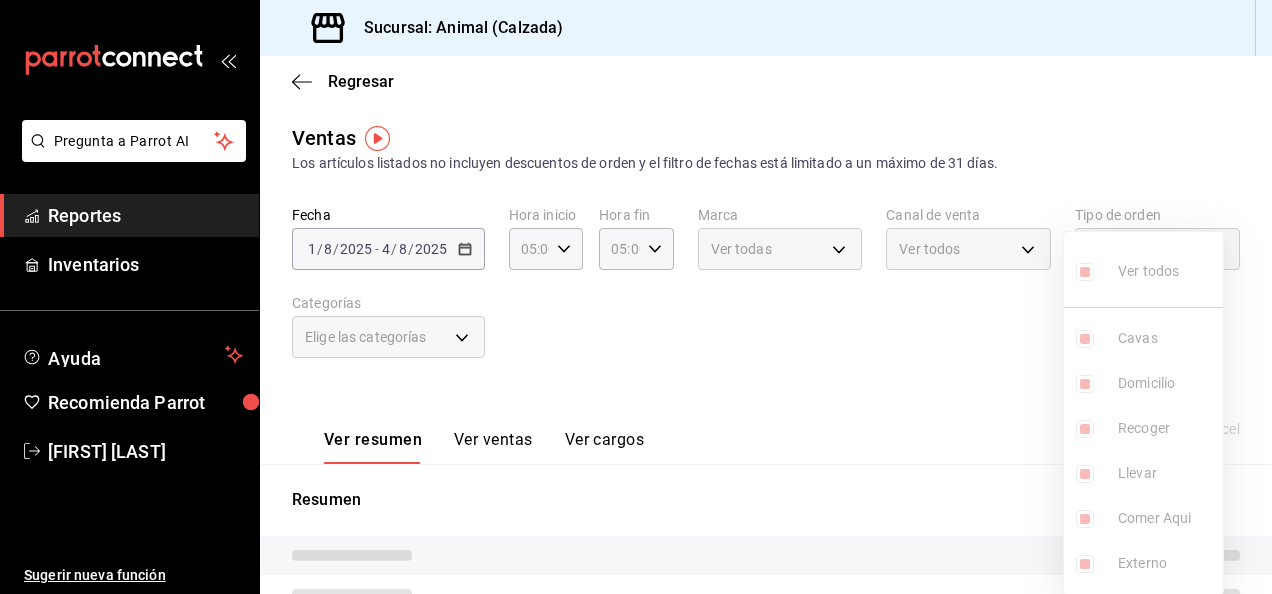 click at bounding box center (636, 297) 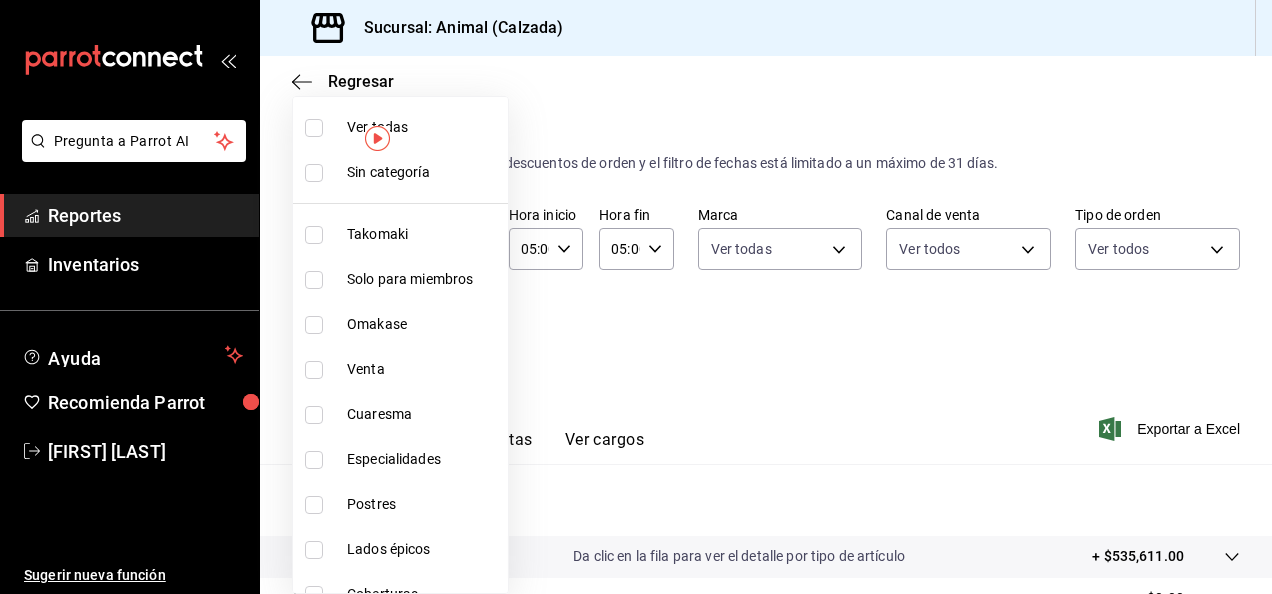 click on "Pregunta a Parrot AI Reportes   Inventarios   Ayuda Recomienda Parrot   [FIRST] [LAST]   Sugerir nueva función   Sucursal: Animal (Calzada) Regresar Ventas Los artículos listados no incluyen descuentos de orden y el filtro de fechas está limitado a un máximo de 31 días. Fecha 2025-08-01 1 / 8 / 2025 - 2025-08-04 4 / 8 / 2025 Hora inicio 05:00 Hora inicio Hora fin 05:00 Hora fin Marca Ver todas e26472f3-9262-489d-bcba-4c6b034529c7 Canal de venta Ver todos PARROT,UBER_EATS,RAPPI,DIDI_FOOD,ONLINE Tipo de orden Ver todos 588630d3-b511-4bba-a729-32472510037f,54b7ae00-ca47-4ec1-b7ff-55842c0a2b62,92293fd7-2d7b-430b-85d7-0dfe47b44eba,6237157c-a0f8-48ff-b796-8e4576b5f3c5,200a31bf-f5a3-4f69-a302-e0fd34b5ac63,EXTERNAL Categorías Elige las categorías Ver resumen Ver ventas Ver cargos Exportar a Excel Resumen Total artículos Da clic en la fila para ver el detalle por tipo de artículo + $535,611.00 Cargos por servicio + $0.00 Venta bruta = $535,611.00 Descuentos totales - $4,559.90 Certificados de regalo Venta total" at bounding box center (636, 297) 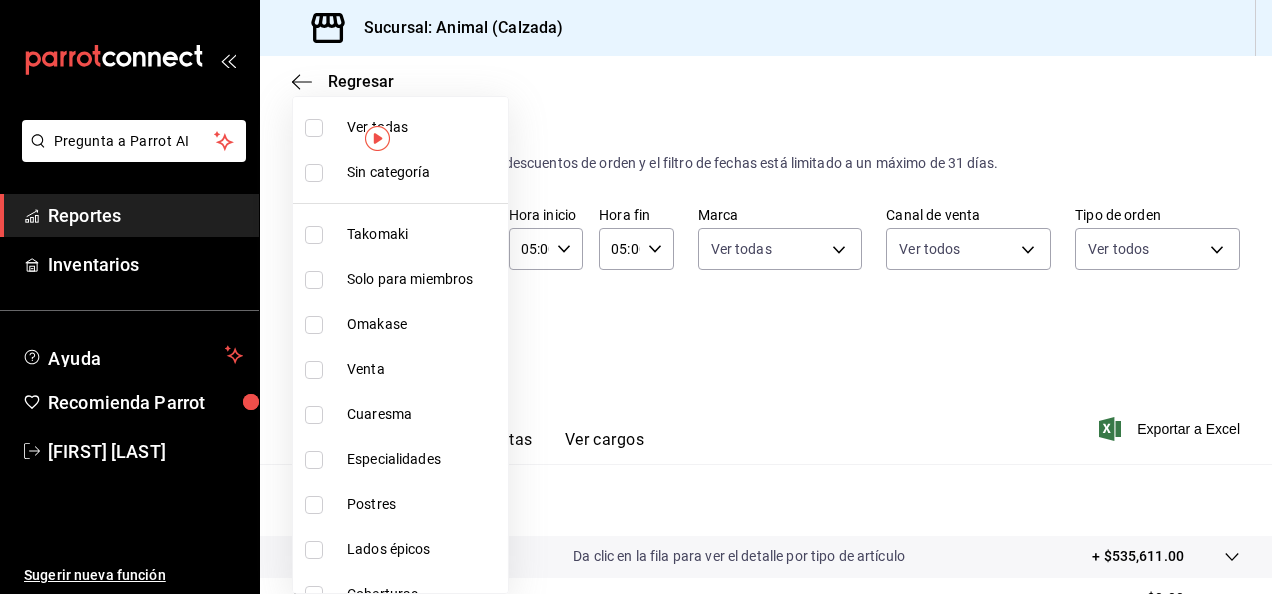 click on "Ver todas" at bounding box center [400, 127] 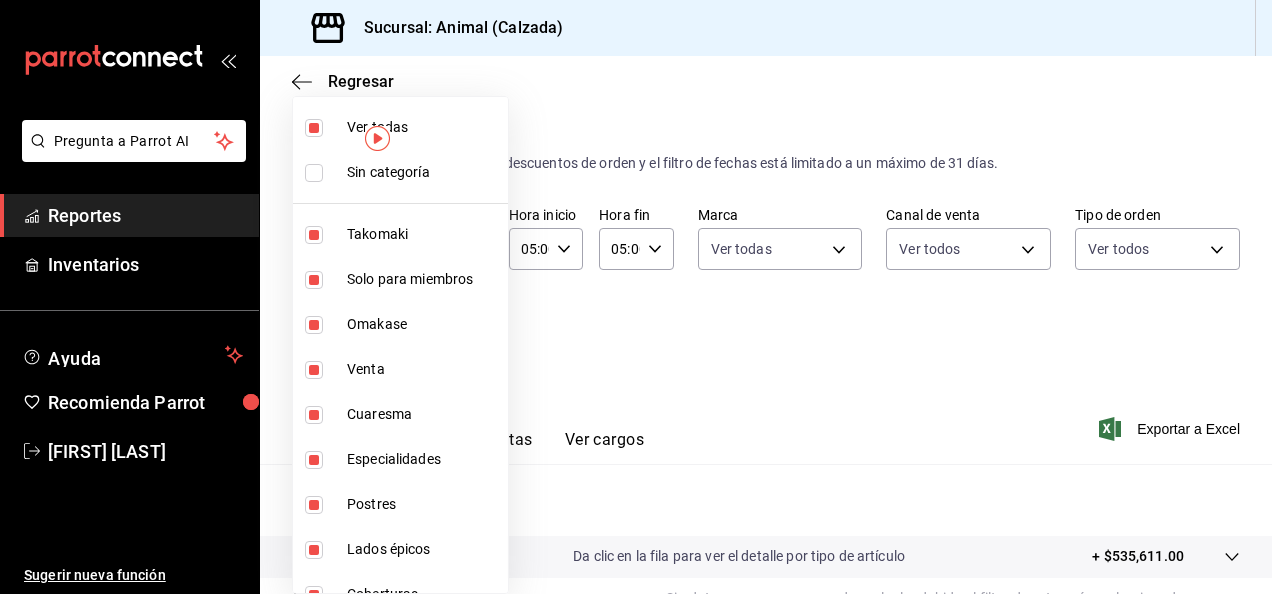 click at bounding box center (636, 297) 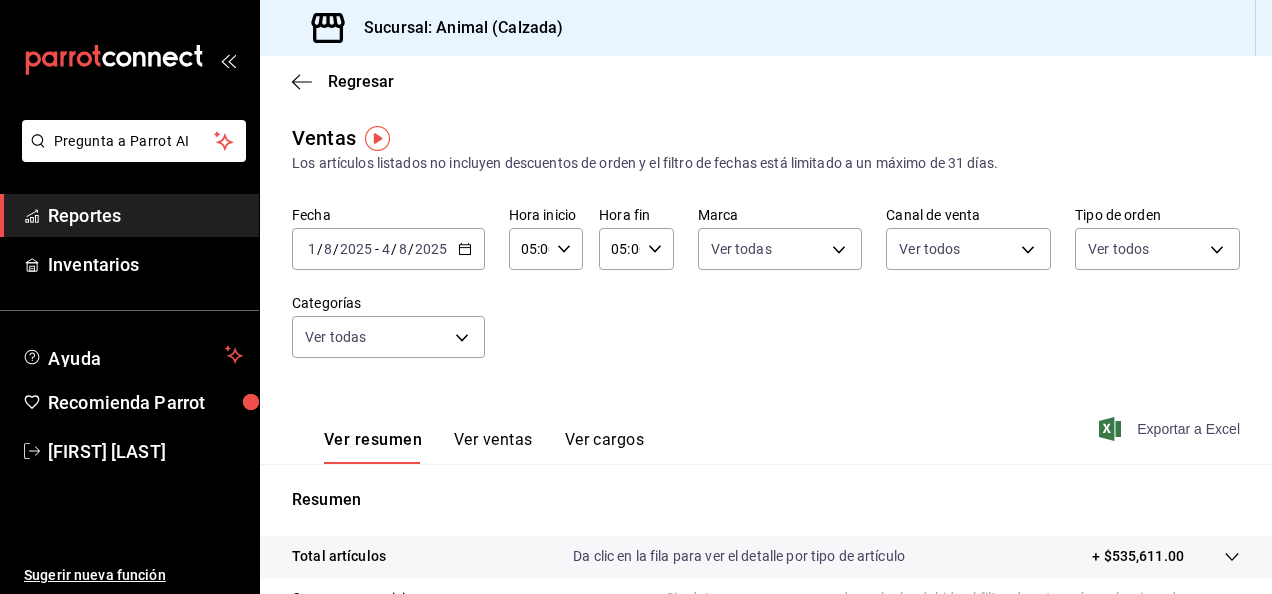 click on "Exportar a Excel" at bounding box center (1188, 429) 